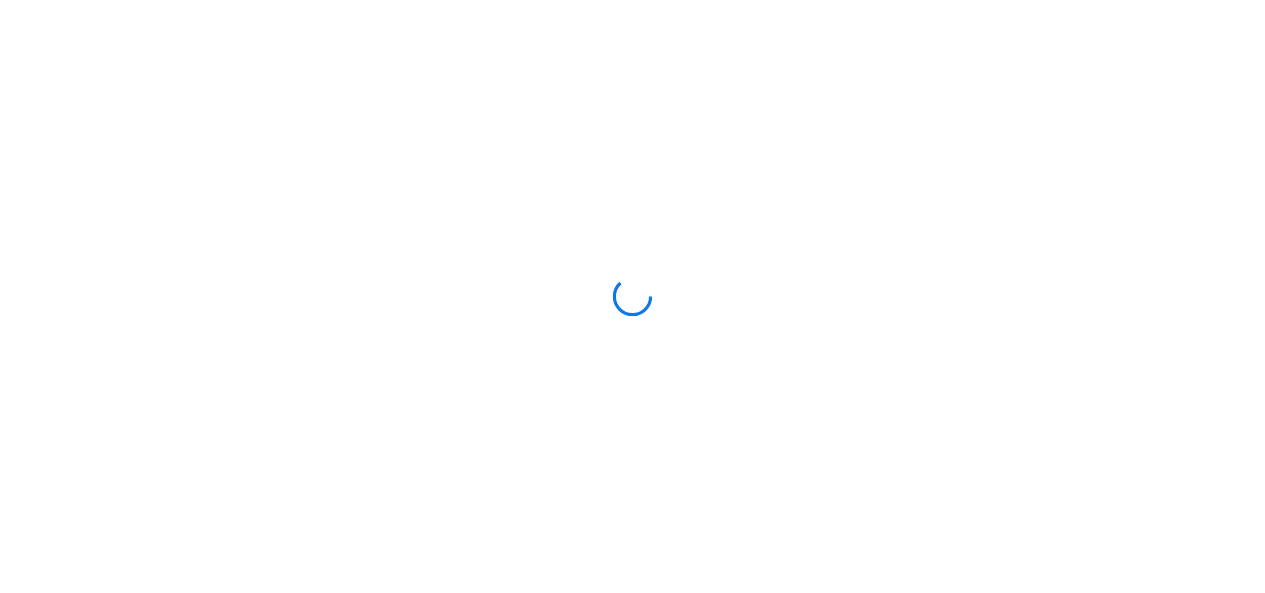 scroll, scrollTop: 0, scrollLeft: 0, axis: both 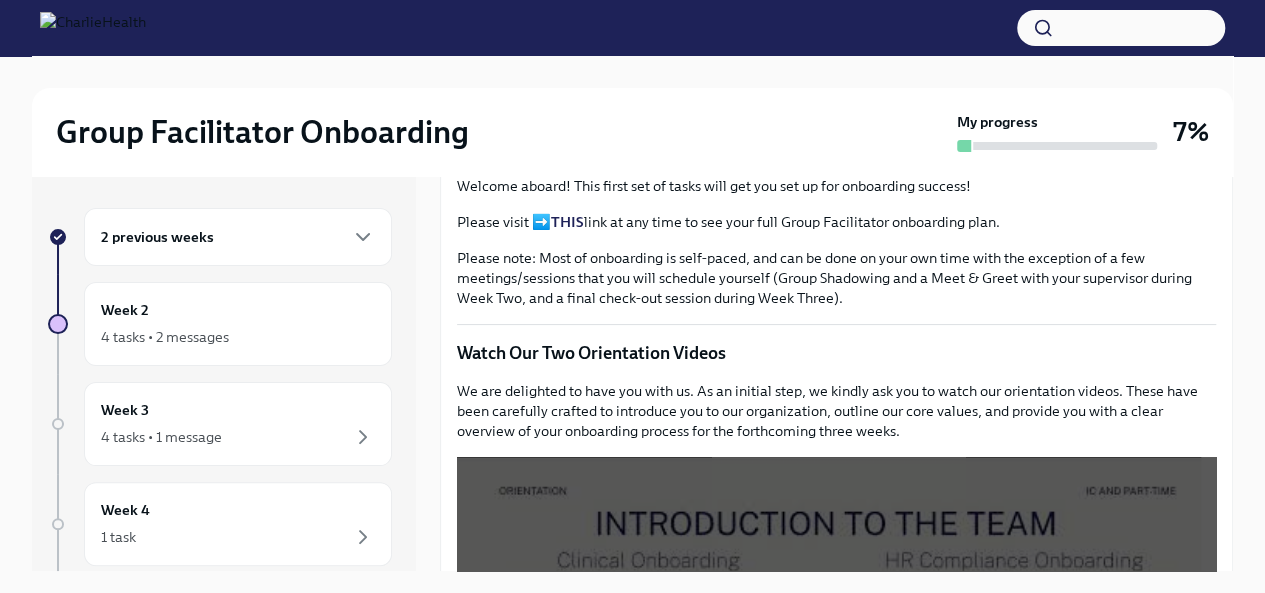 click on "THIS" at bounding box center [567, 222] 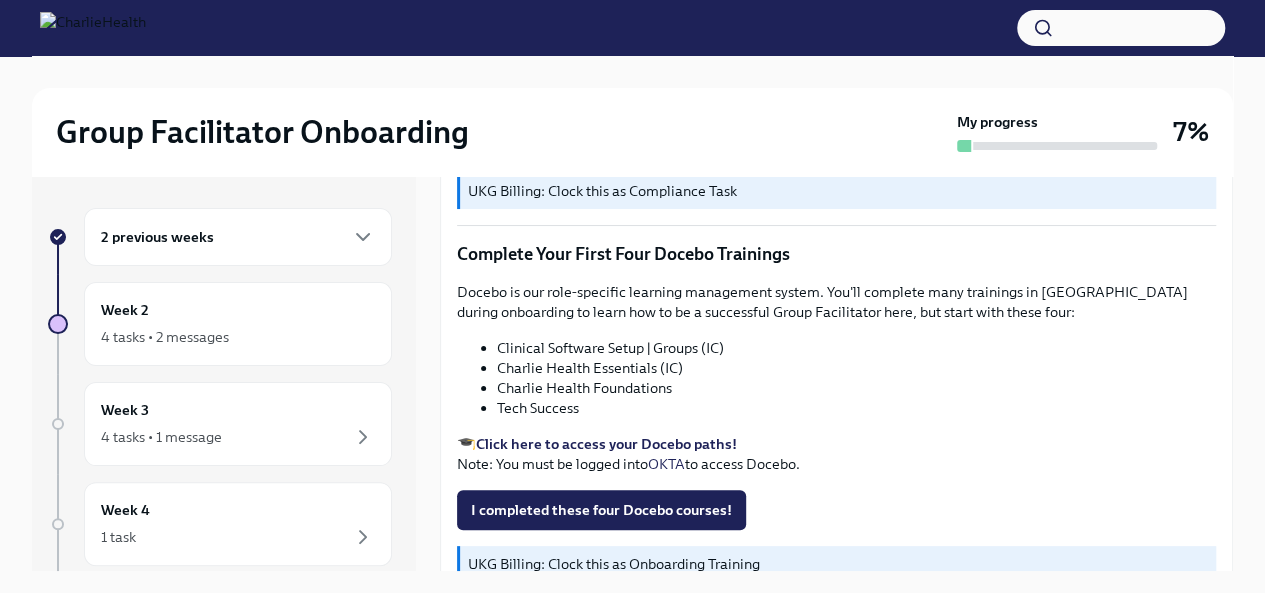 scroll, scrollTop: 2700, scrollLeft: 0, axis: vertical 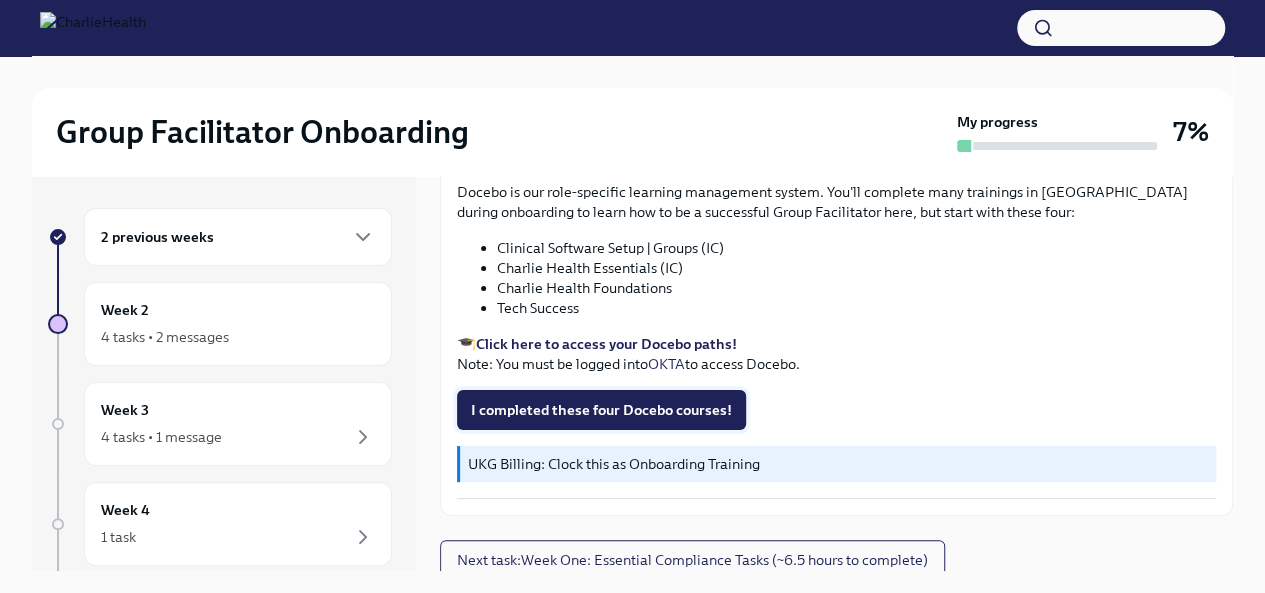 click on "I completed these four Docebo courses!" at bounding box center (601, 410) 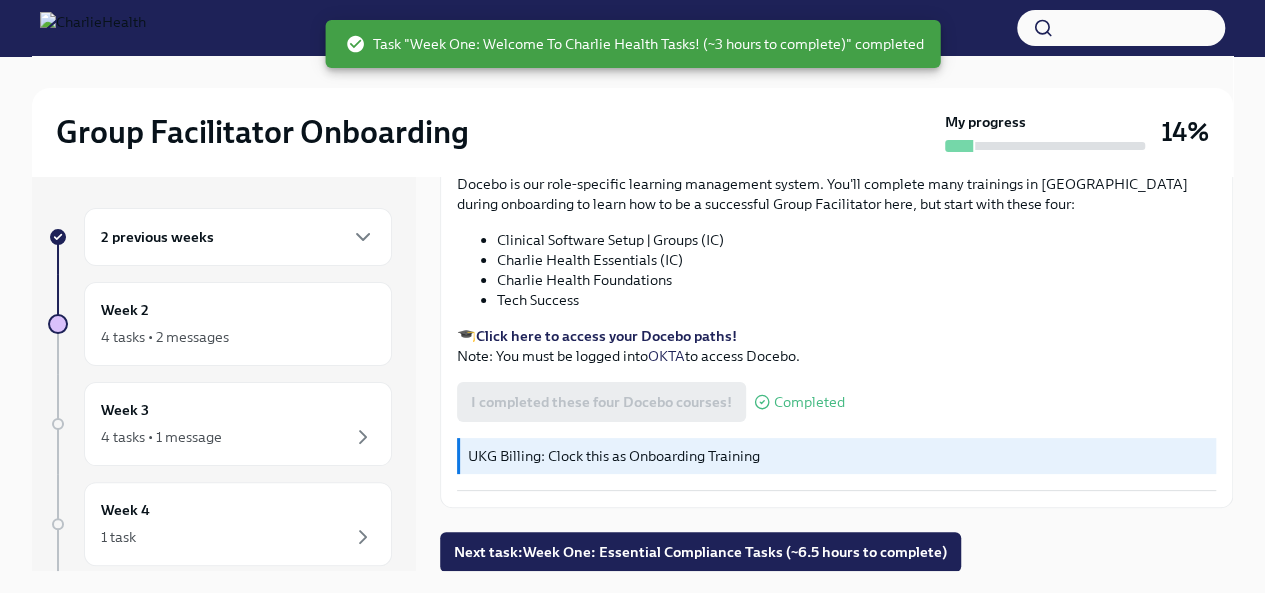 scroll, scrollTop: 2708, scrollLeft: 0, axis: vertical 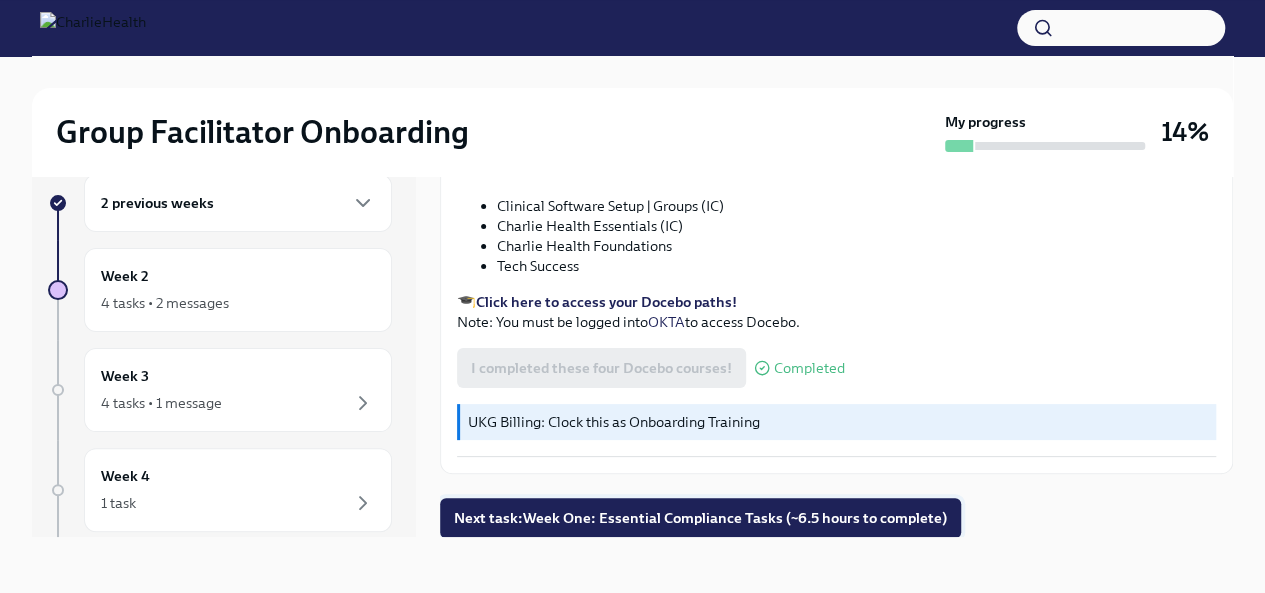 click on "Next task :  Week One: Essential Compliance Tasks (~6.5 hours to complete)" at bounding box center [700, 518] 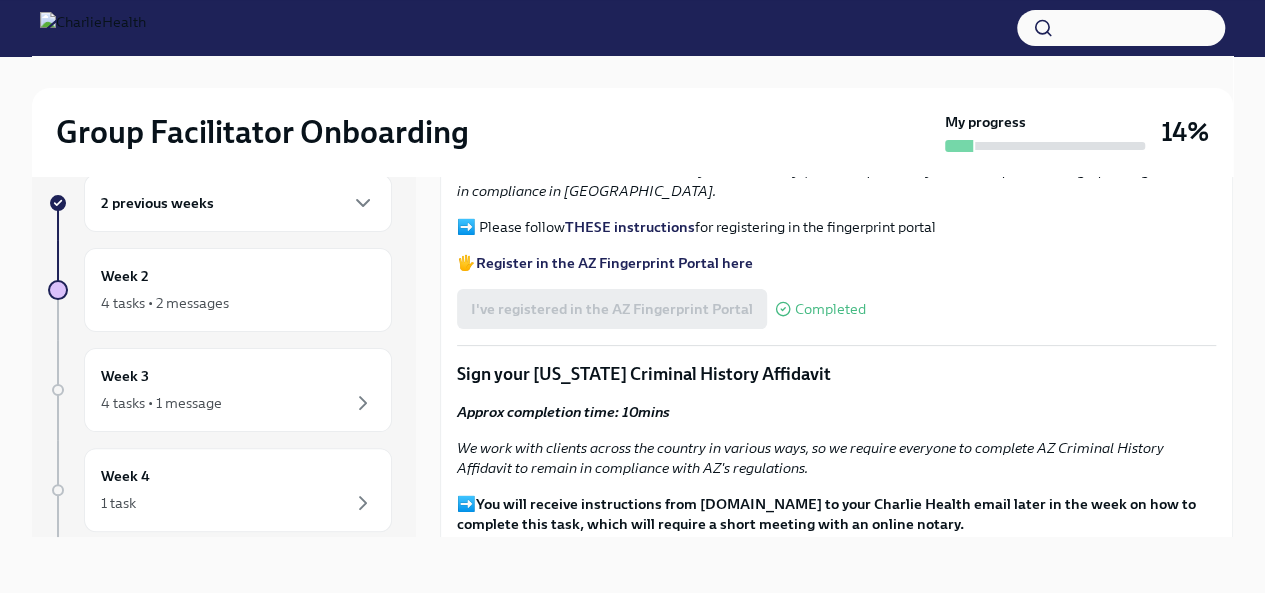 scroll, scrollTop: 2200, scrollLeft: 0, axis: vertical 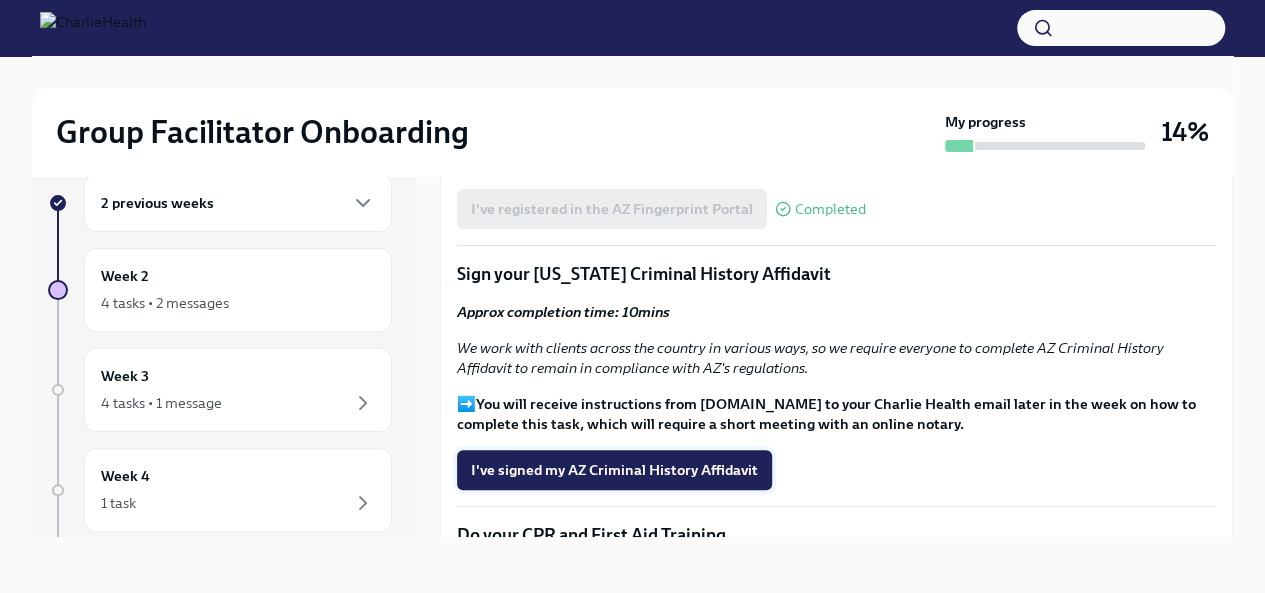click on "I've signed my AZ Criminal History Affidavit" at bounding box center (614, 470) 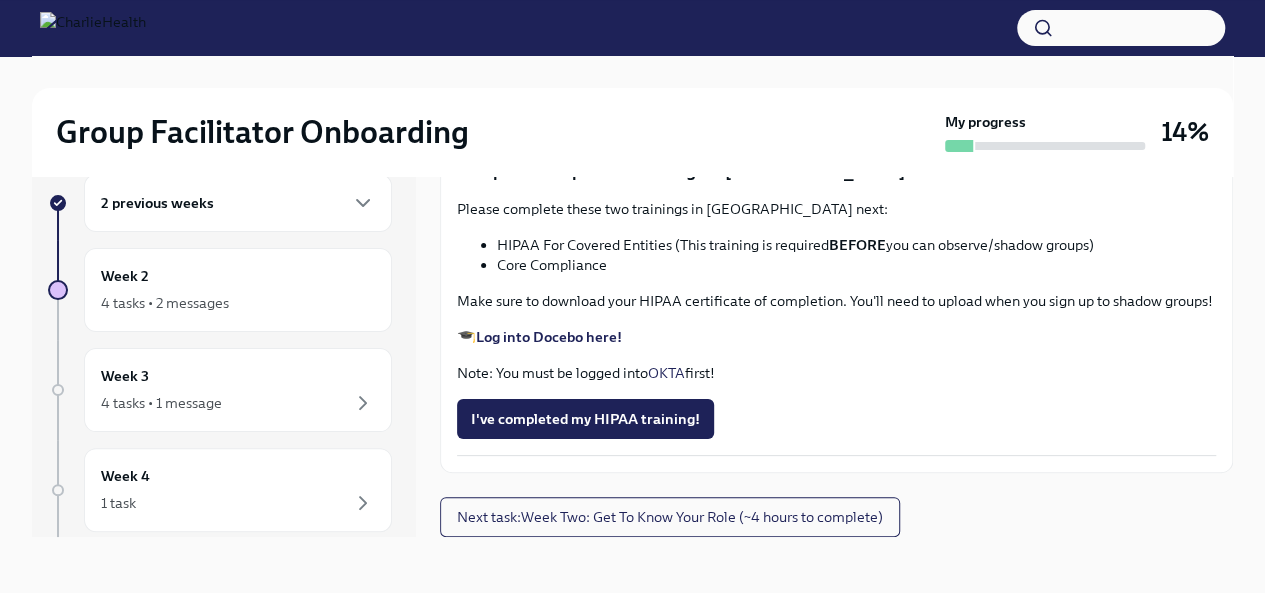 scroll, scrollTop: 4600, scrollLeft: 0, axis: vertical 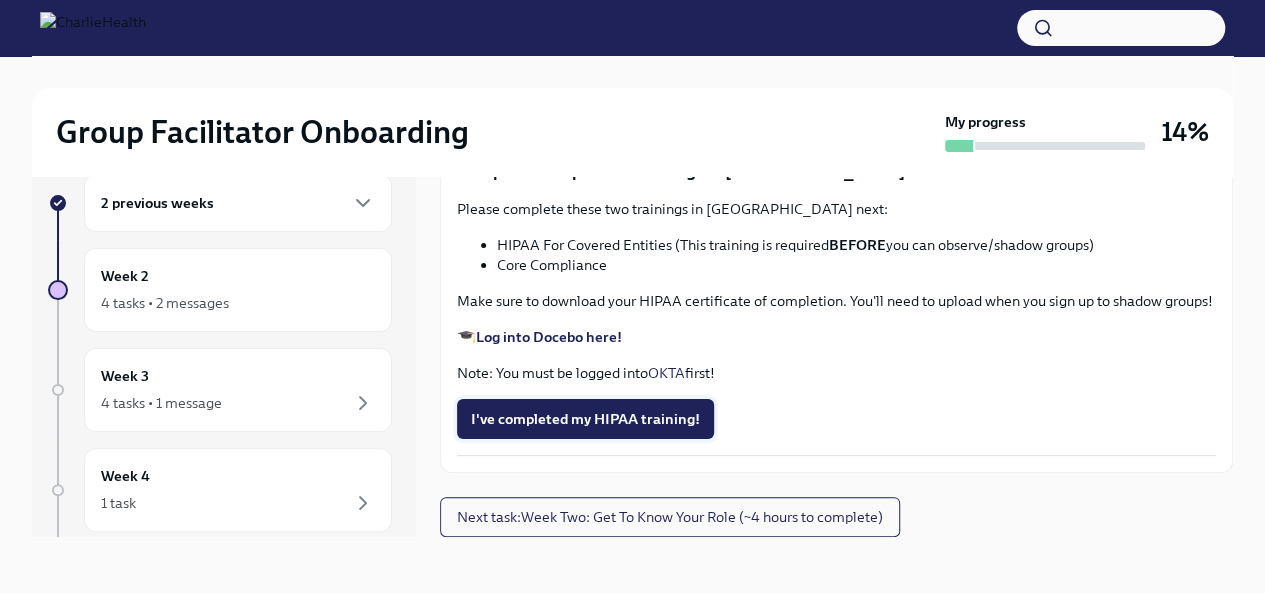 click on "I've completed my HIPAA training!" at bounding box center [585, 419] 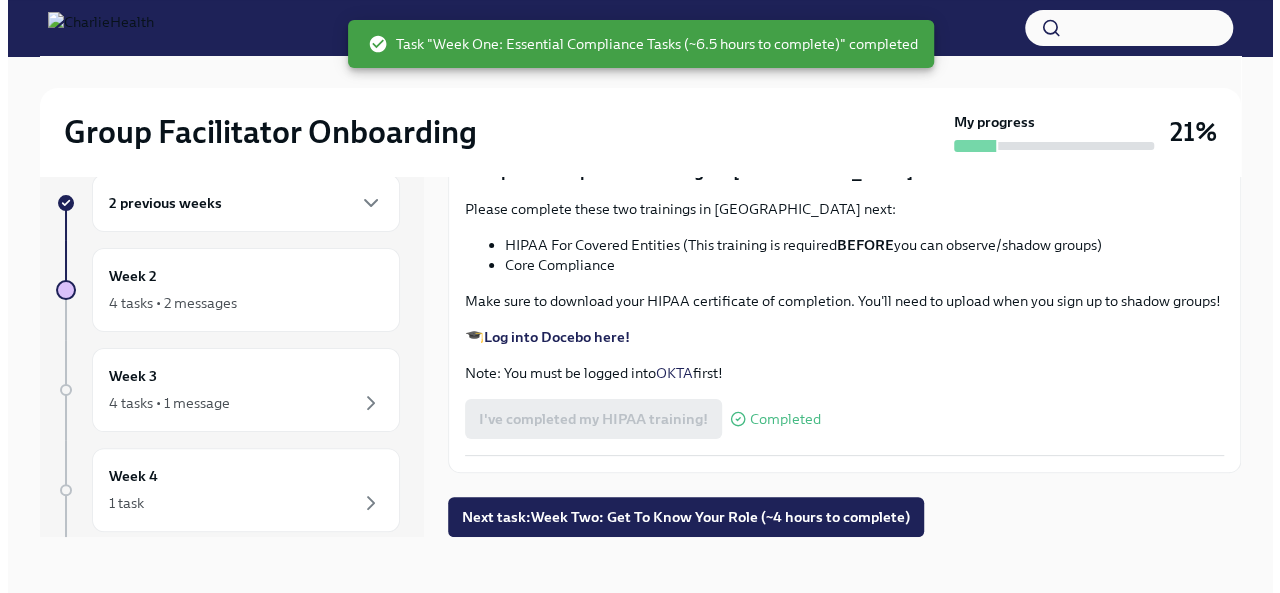 scroll, scrollTop: 4038, scrollLeft: 0, axis: vertical 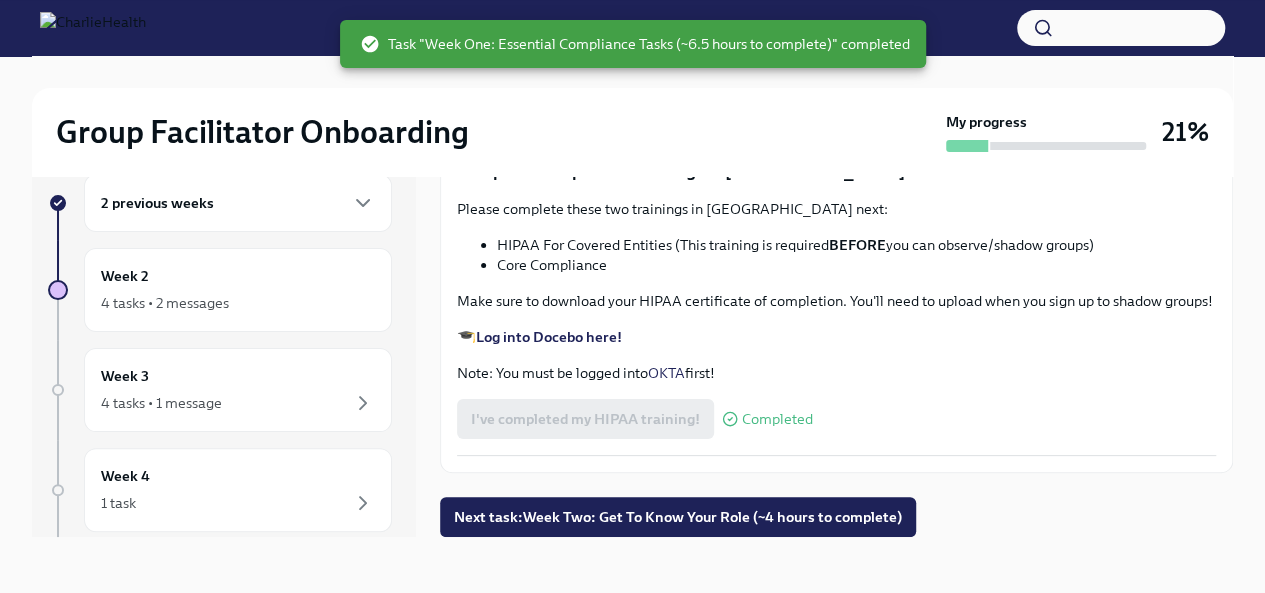 type 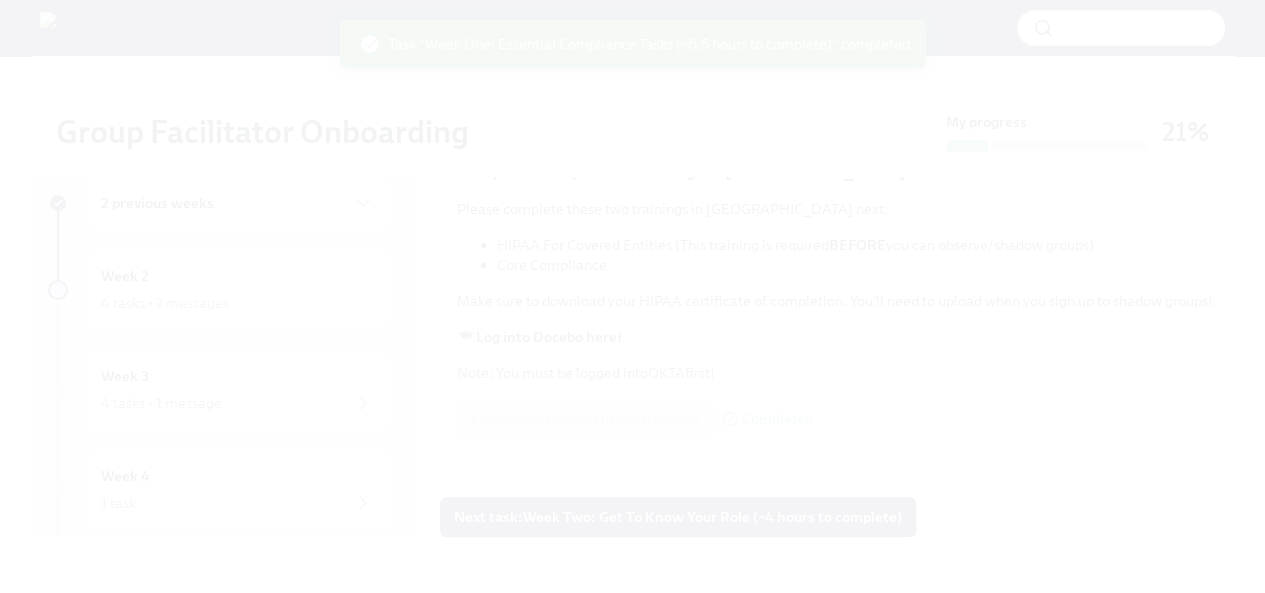 type 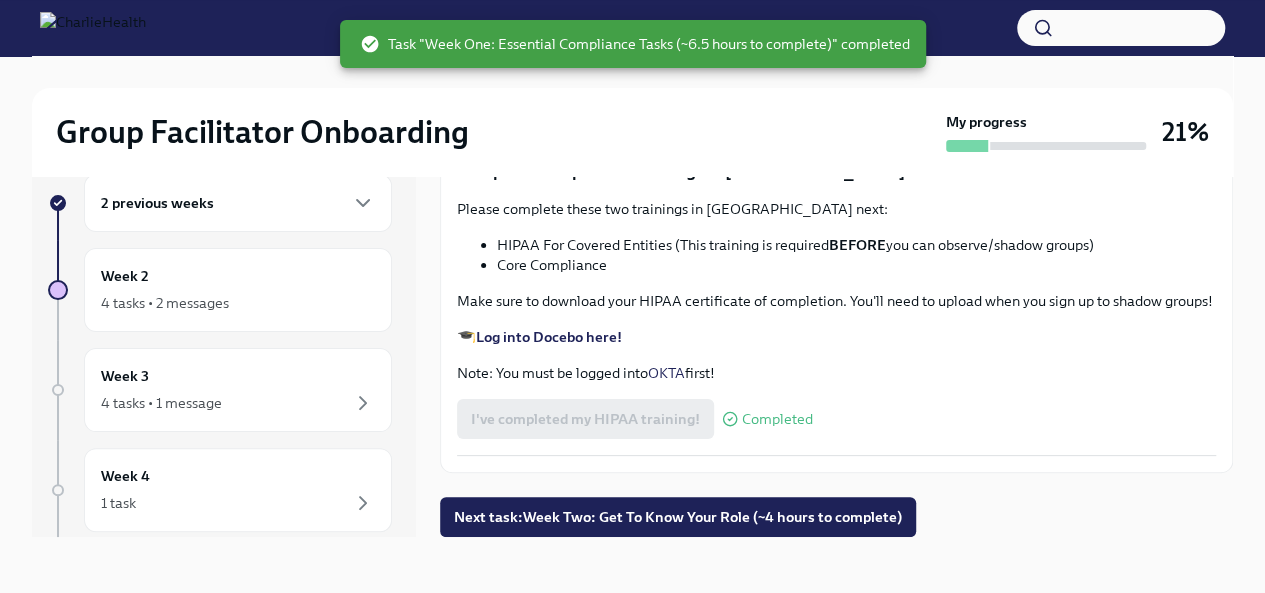 click 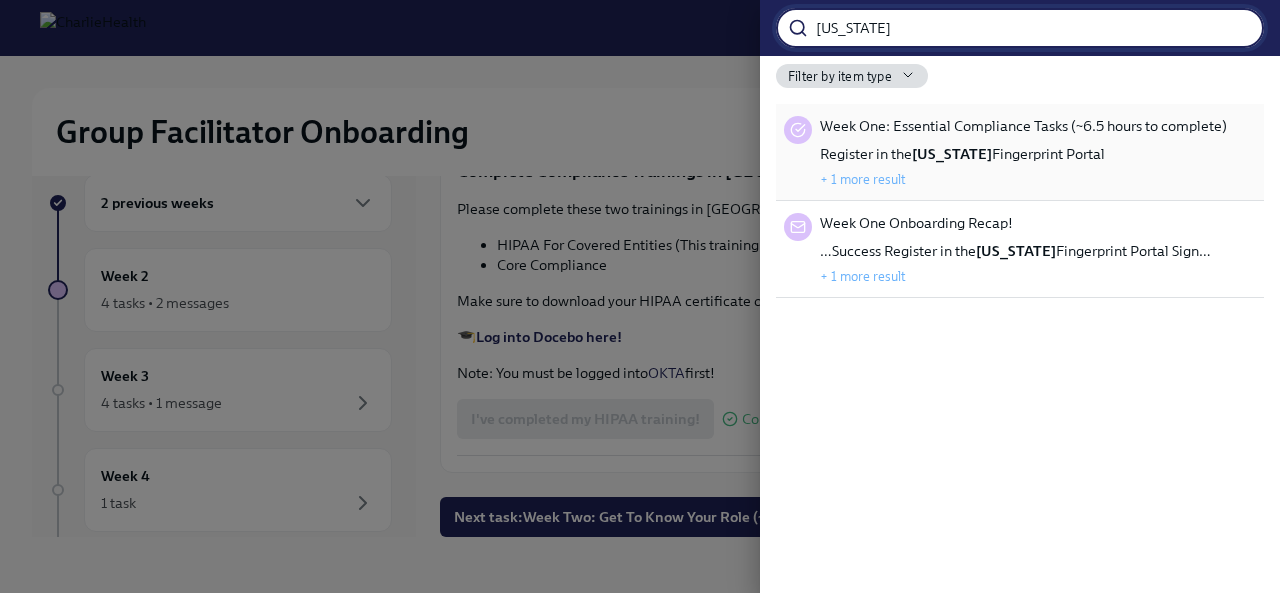 type on "[US_STATE]" 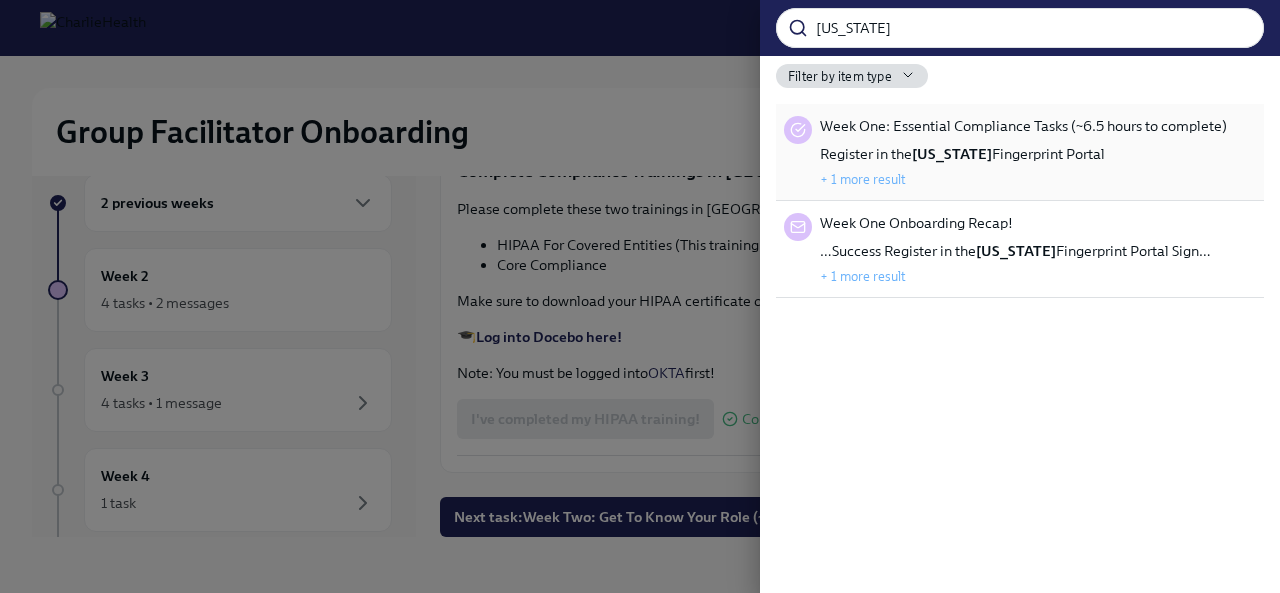 click on "Register in the  [US_STATE]  Fingerprint Portal" at bounding box center [962, 154] 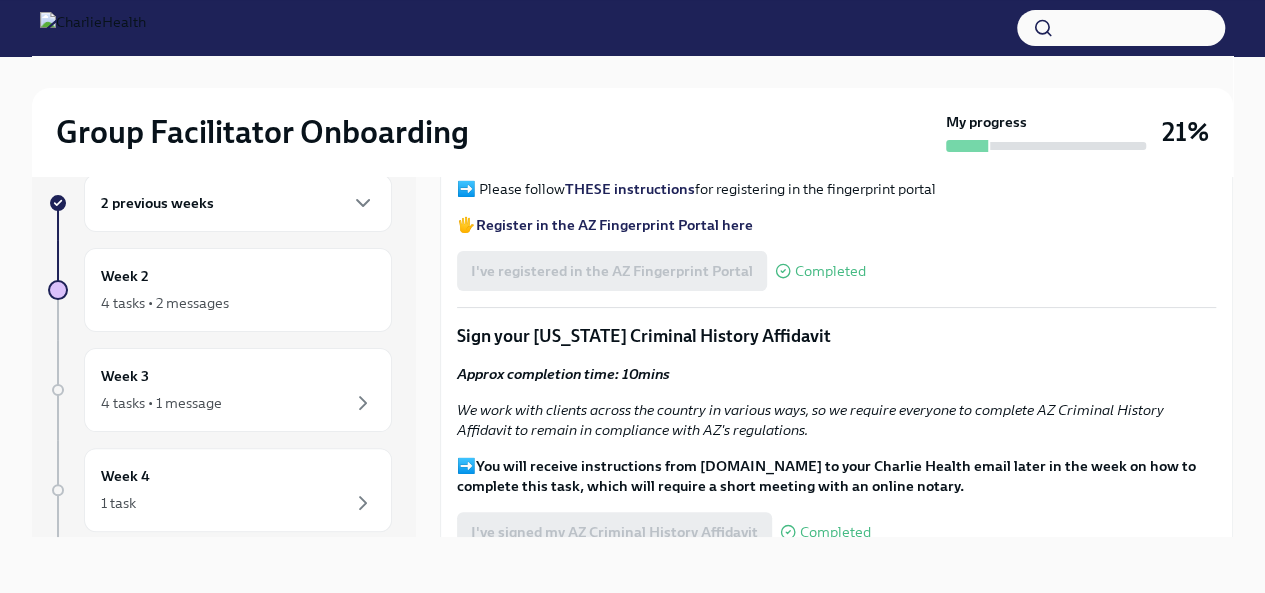 scroll, scrollTop: 1938, scrollLeft: 0, axis: vertical 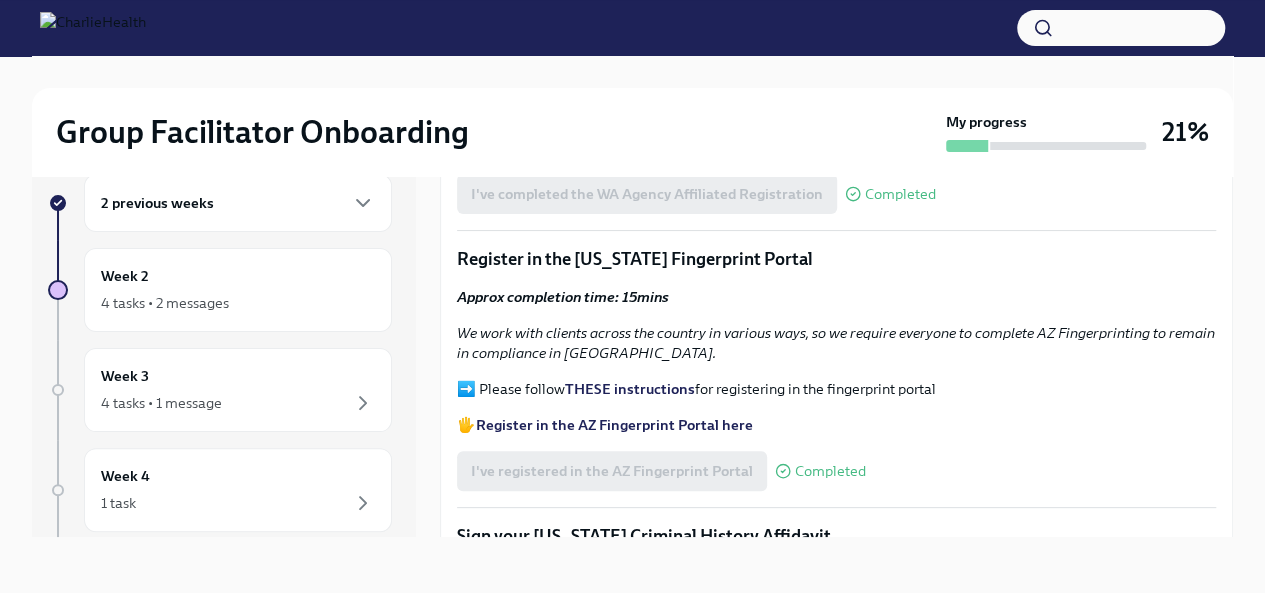click on "Register in the AZ Fingerprint Portal here" at bounding box center [614, 425] 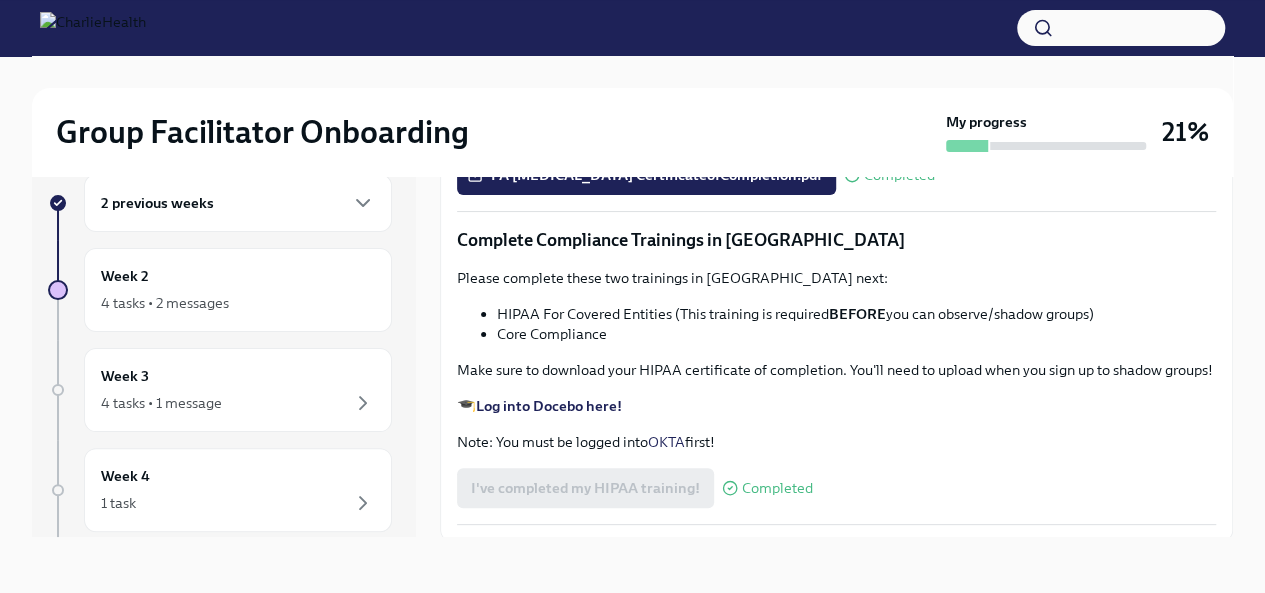 scroll, scrollTop: 3638, scrollLeft: 0, axis: vertical 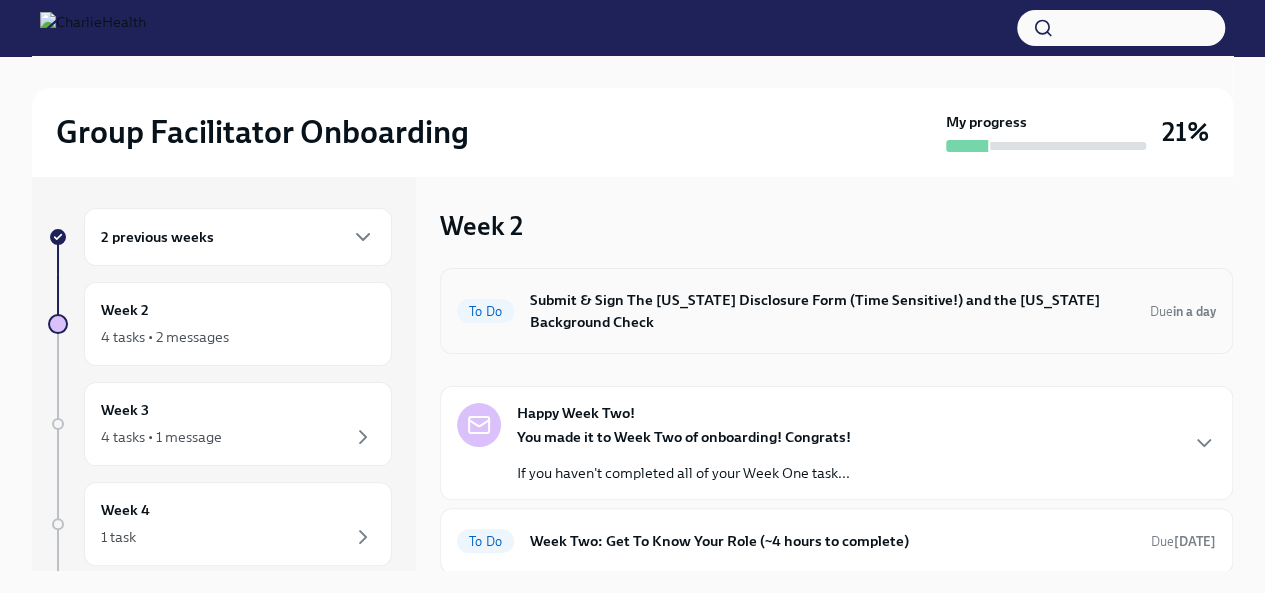 click on "Submit & Sign The [US_STATE] Disclosure Form (Time Sensitive!) and the [US_STATE] Background Check" at bounding box center [832, 311] 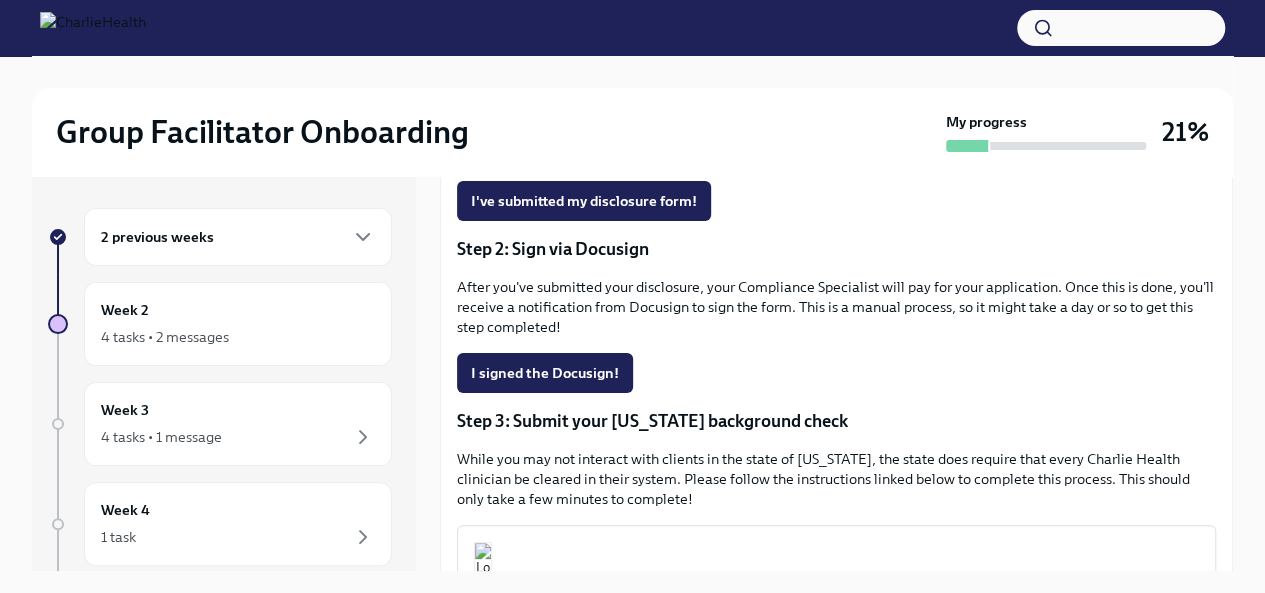 scroll, scrollTop: 648, scrollLeft: 0, axis: vertical 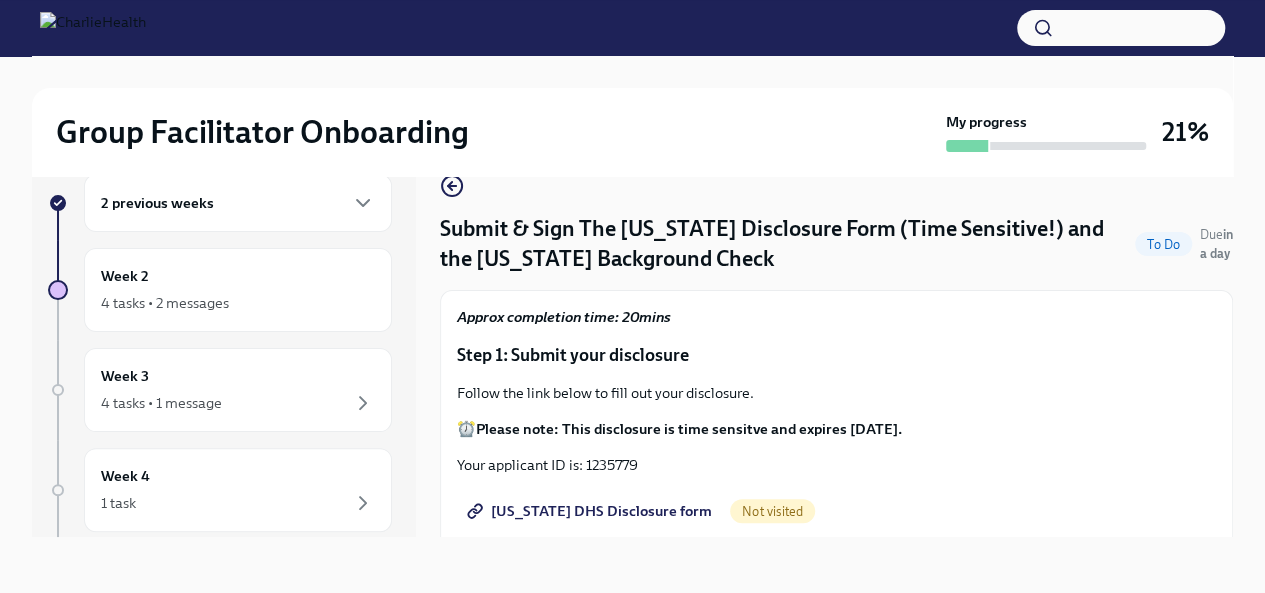click on "[US_STATE] DHS Disclosure form" at bounding box center [591, 511] 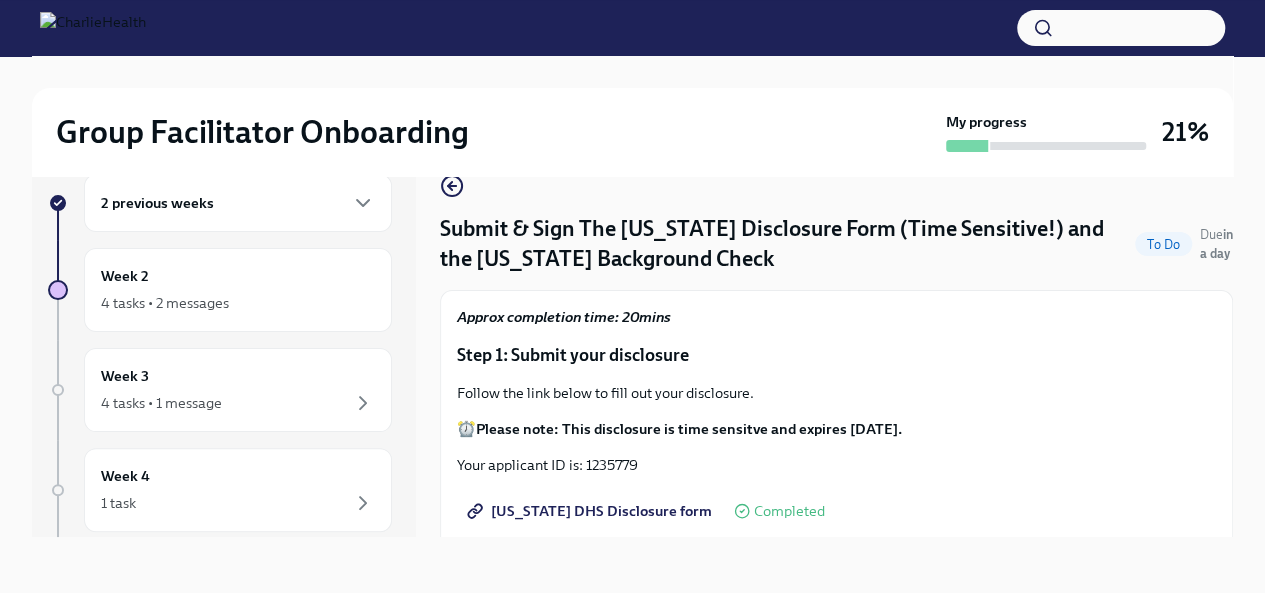 click on "Your applicant ID is: 1235779" at bounding box center (836, 465) 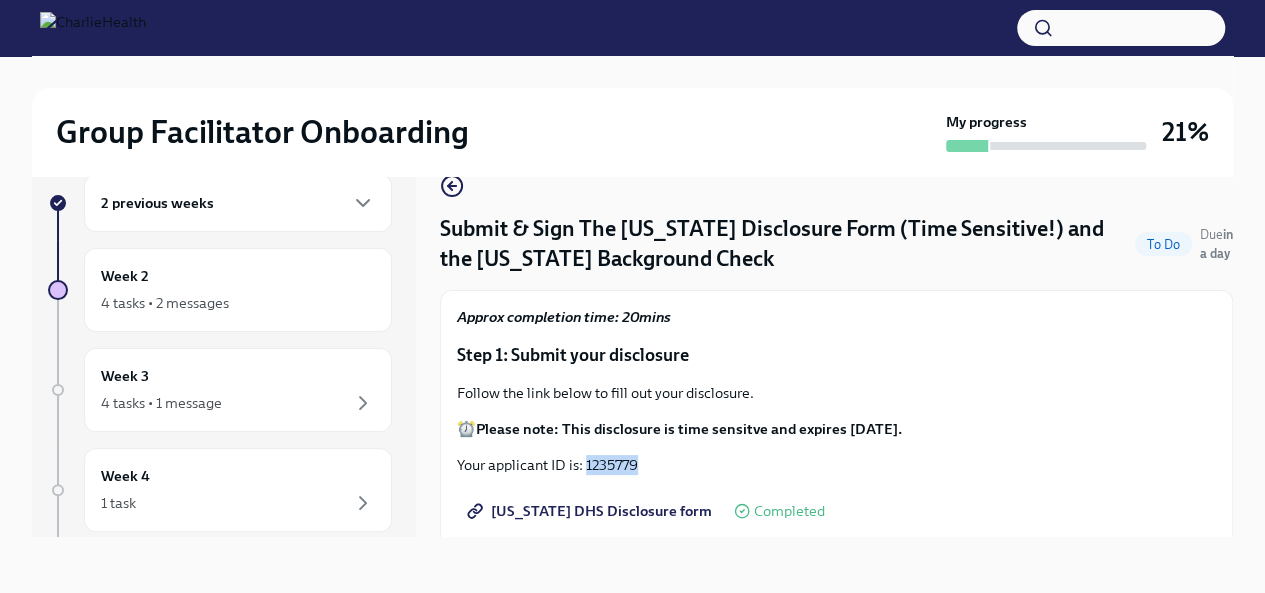 click on "Your applicant ID is: 1235779" at bounding box center [836, 465] 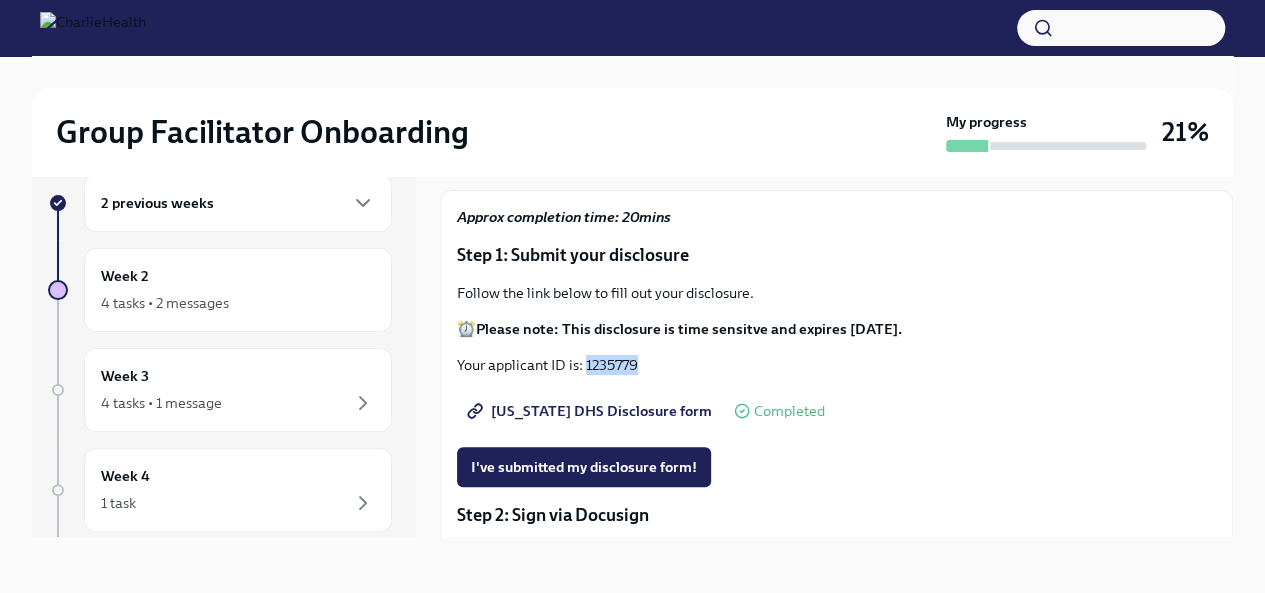 scroll, scrollTop: 200, scrollLeft: 0, axis: vertical 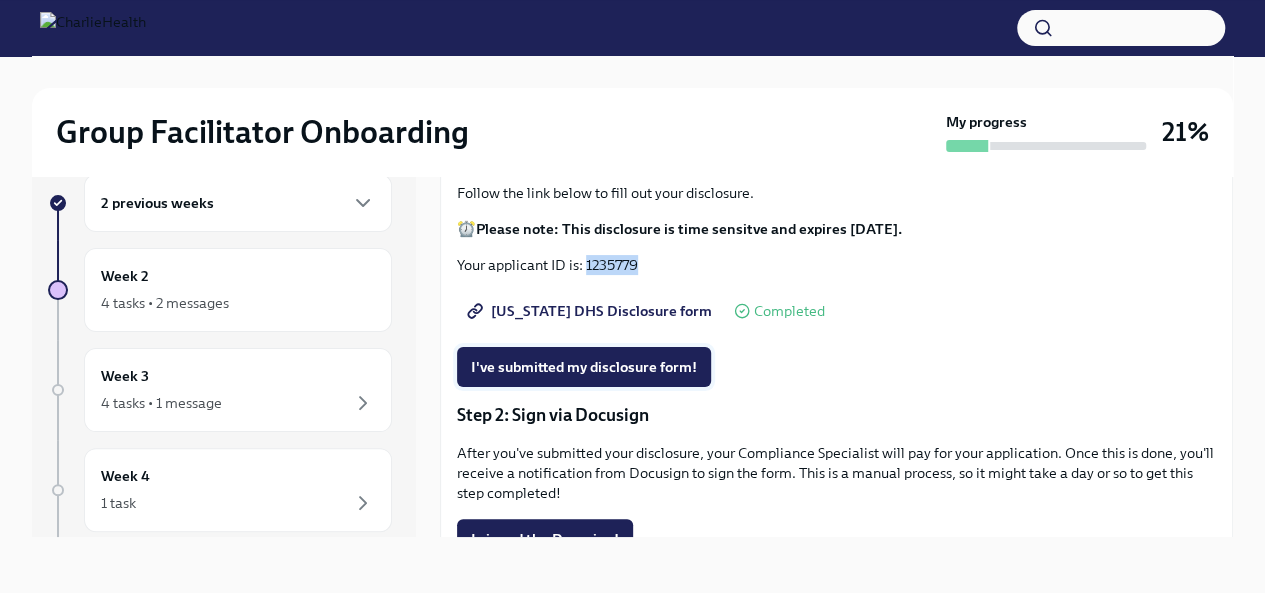 click on "I've submitted my disclosure form!" at bounding box center [584, 367] 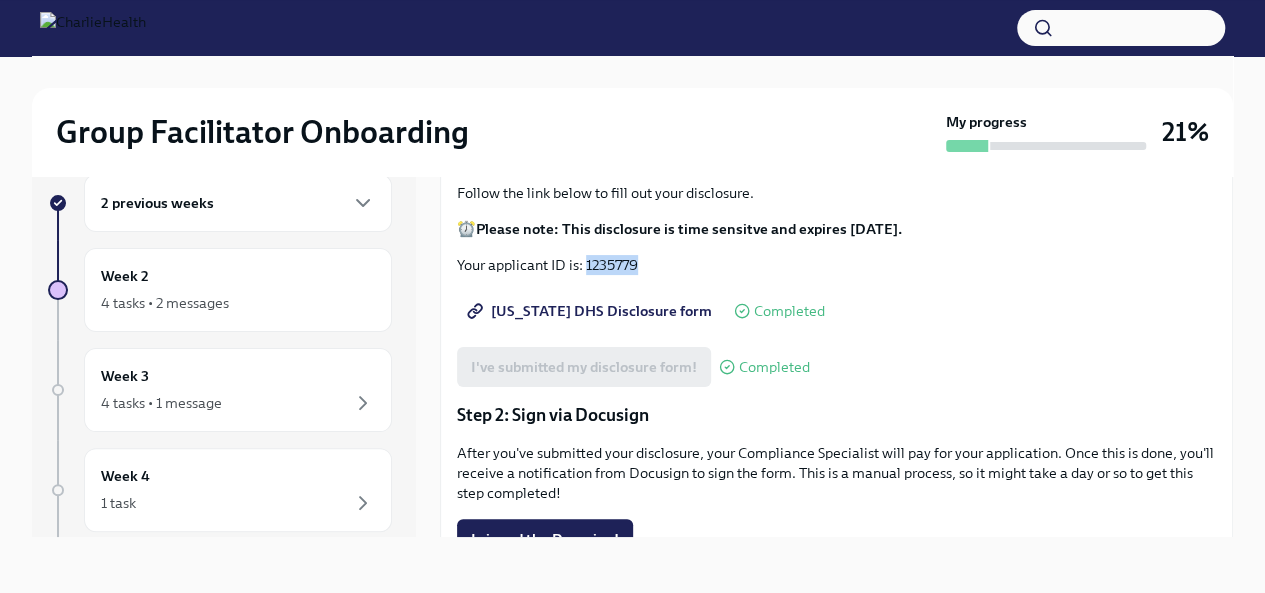 scroll, scrollTop: 0, scrollLeft: 0, axis: both 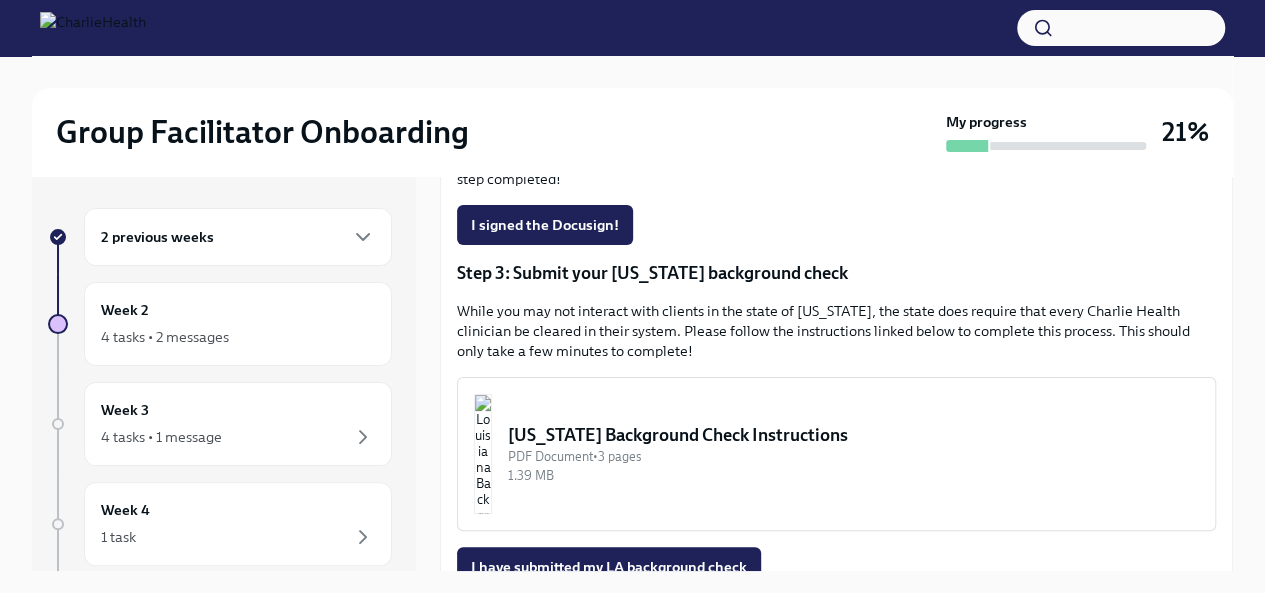 click on "[US_STATE] Background Check Instructions" at bounding box center [853, 435] 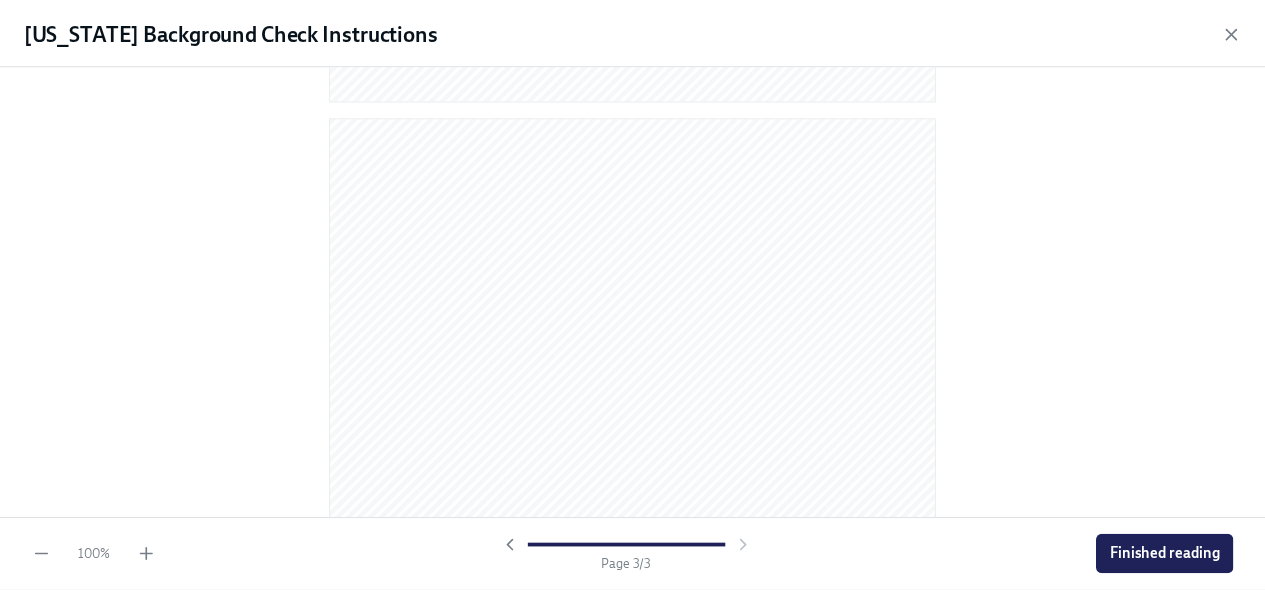 scroll, scrollTop: 1989, scrollLeft: 0, axis: vertical 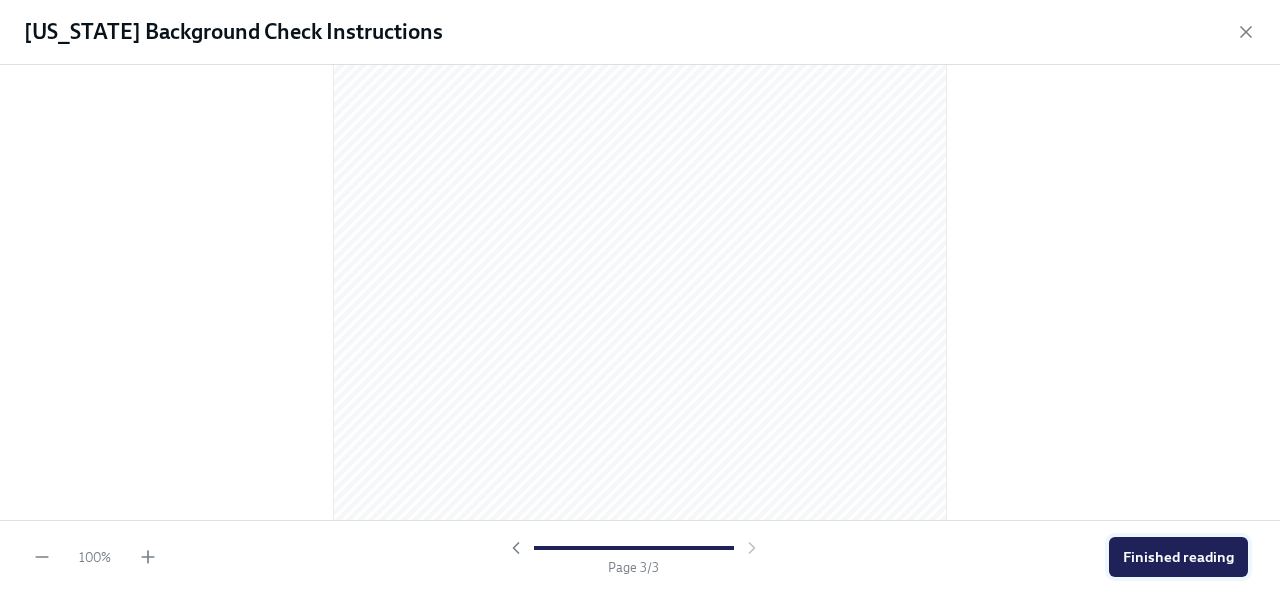 click on "Finished reading" at bounding box center [1178, 557] 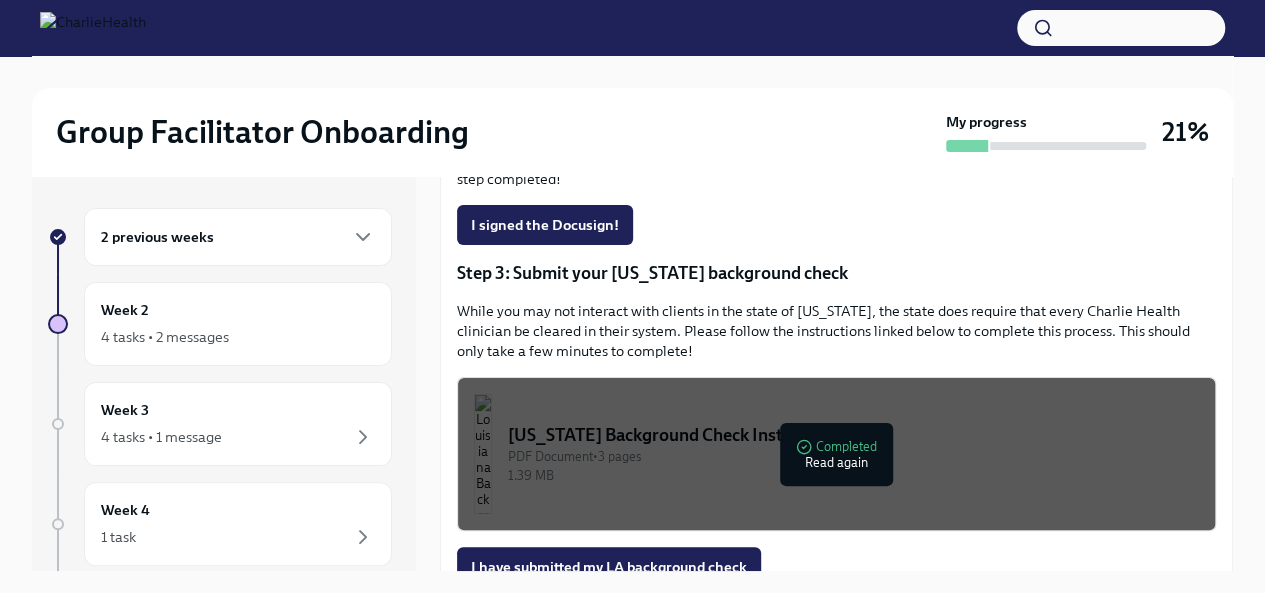 scroll, scrollTop: 648, scrollLeft: 0, axis: vertical 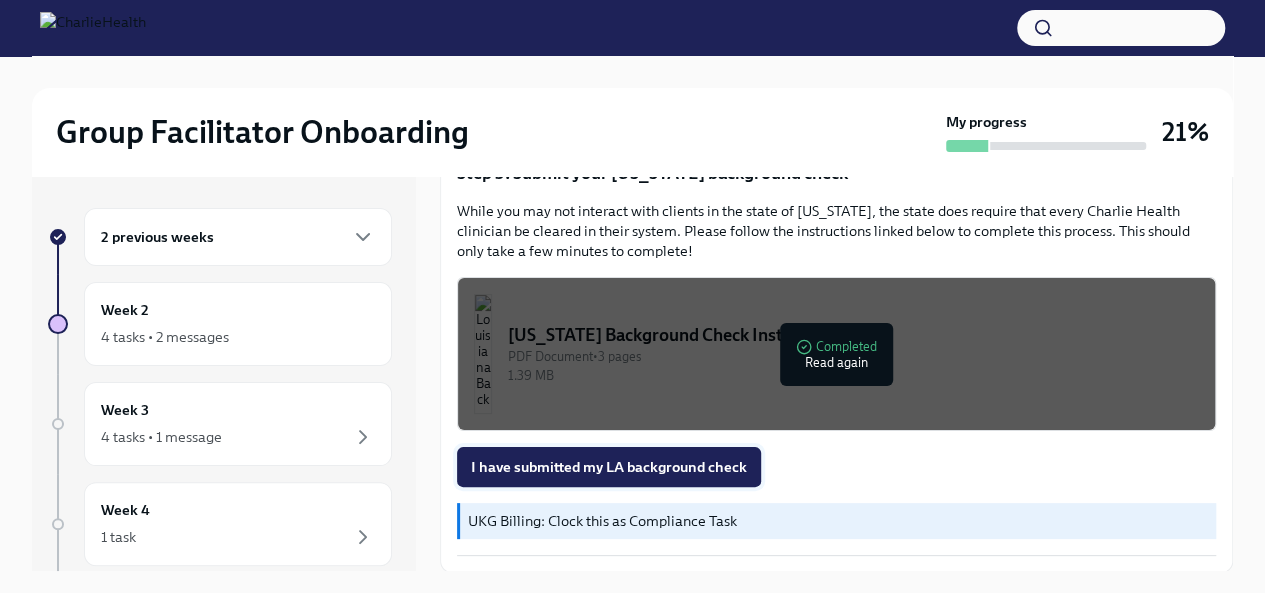 click on "I have submitted my LA background check" at bounding box center (609, 467) 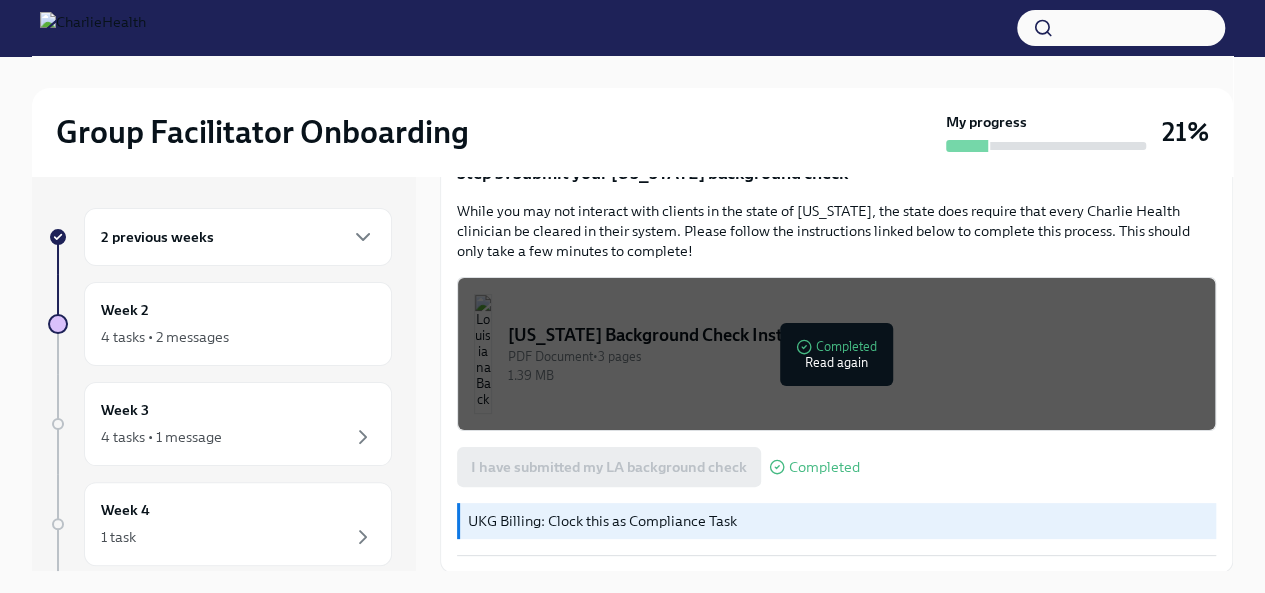 scroll, scrollTop: 34, scrollLeft: 0, axis: vertical 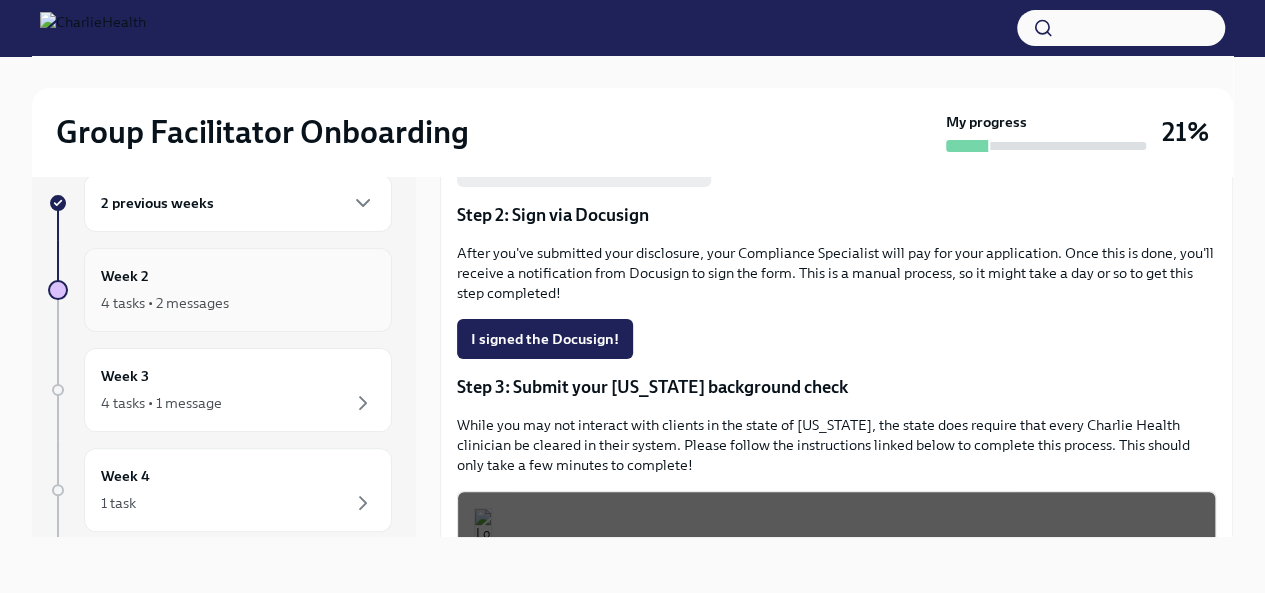 click on "Week 2 4 tasks • 2 messages" at bounding box center [238, 290] 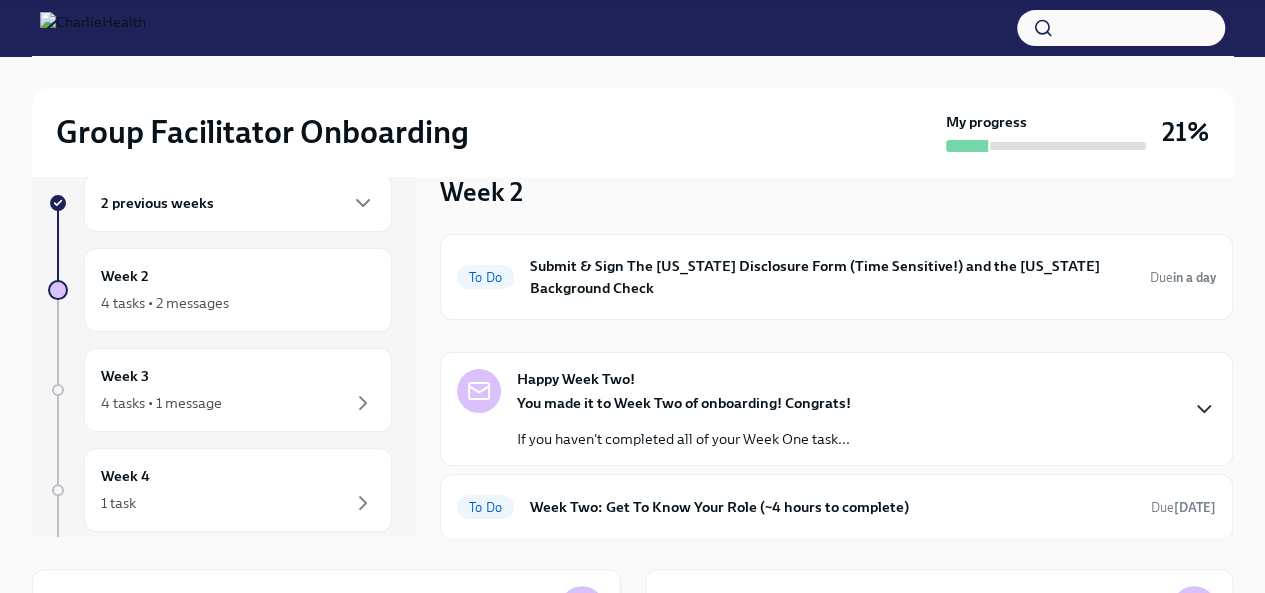 click 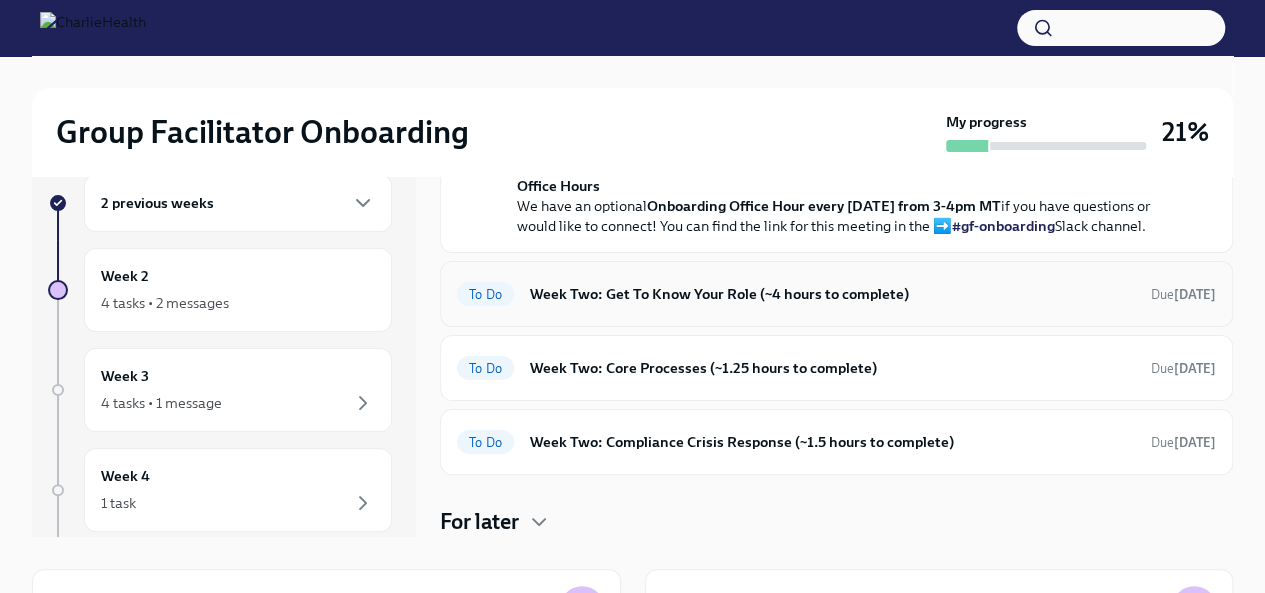 scroll, scrollTop: 800, scrollLeft: 0, axis: vertical 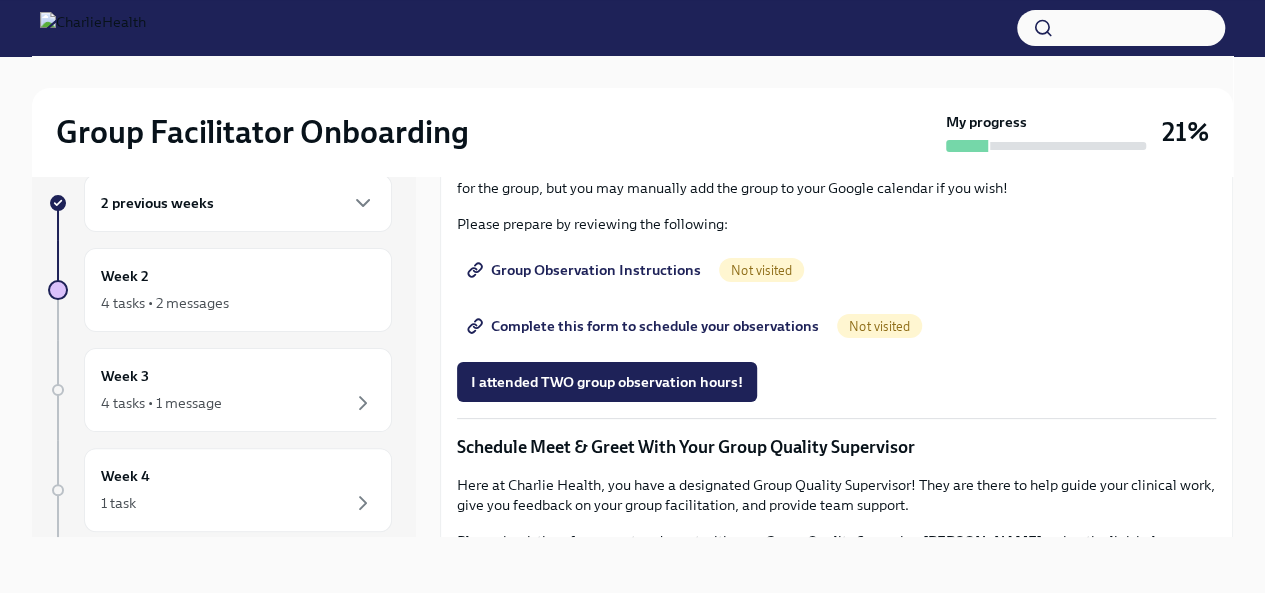 click on "Click here to access your Docebo!" at bounding box center [586, -185] 